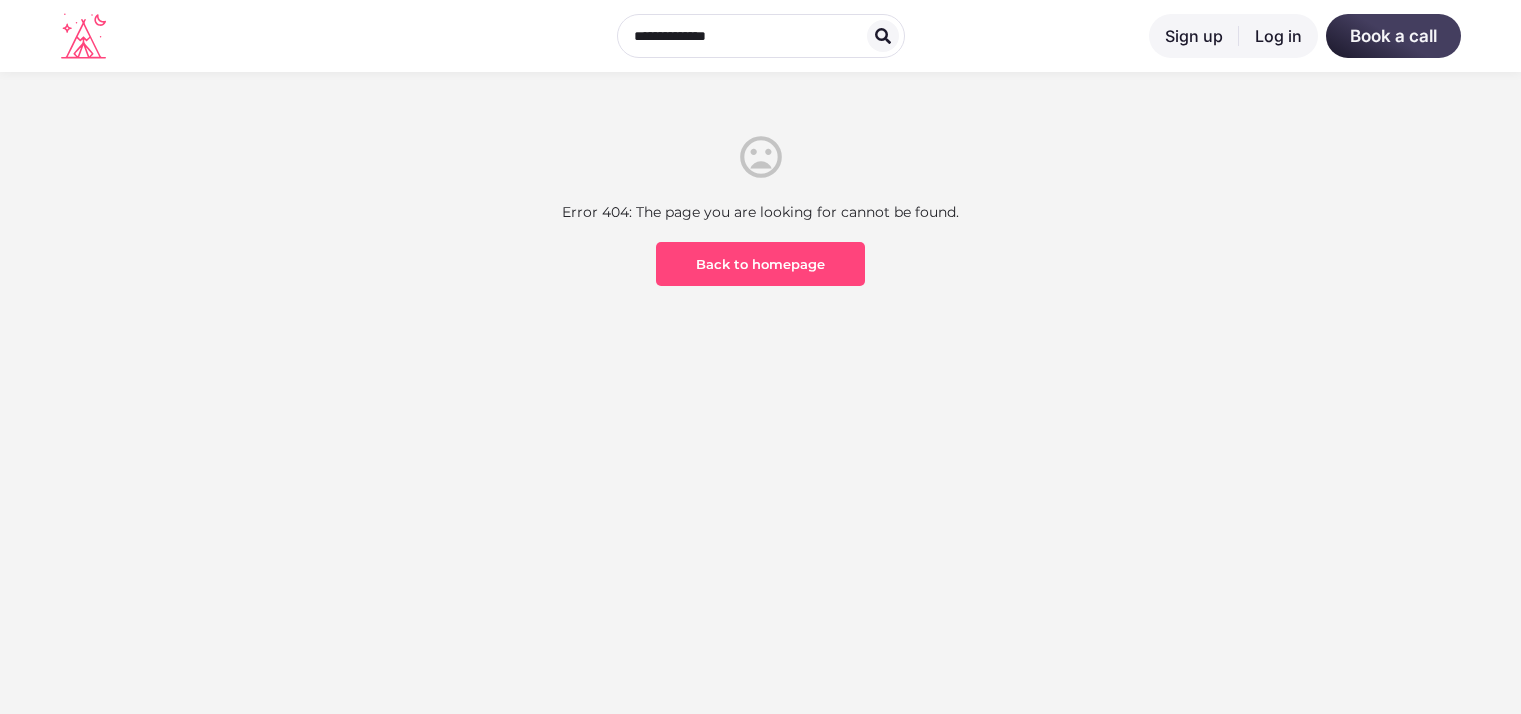 scroll, scrollTop: 0, scrollLeft: 0, axis: both 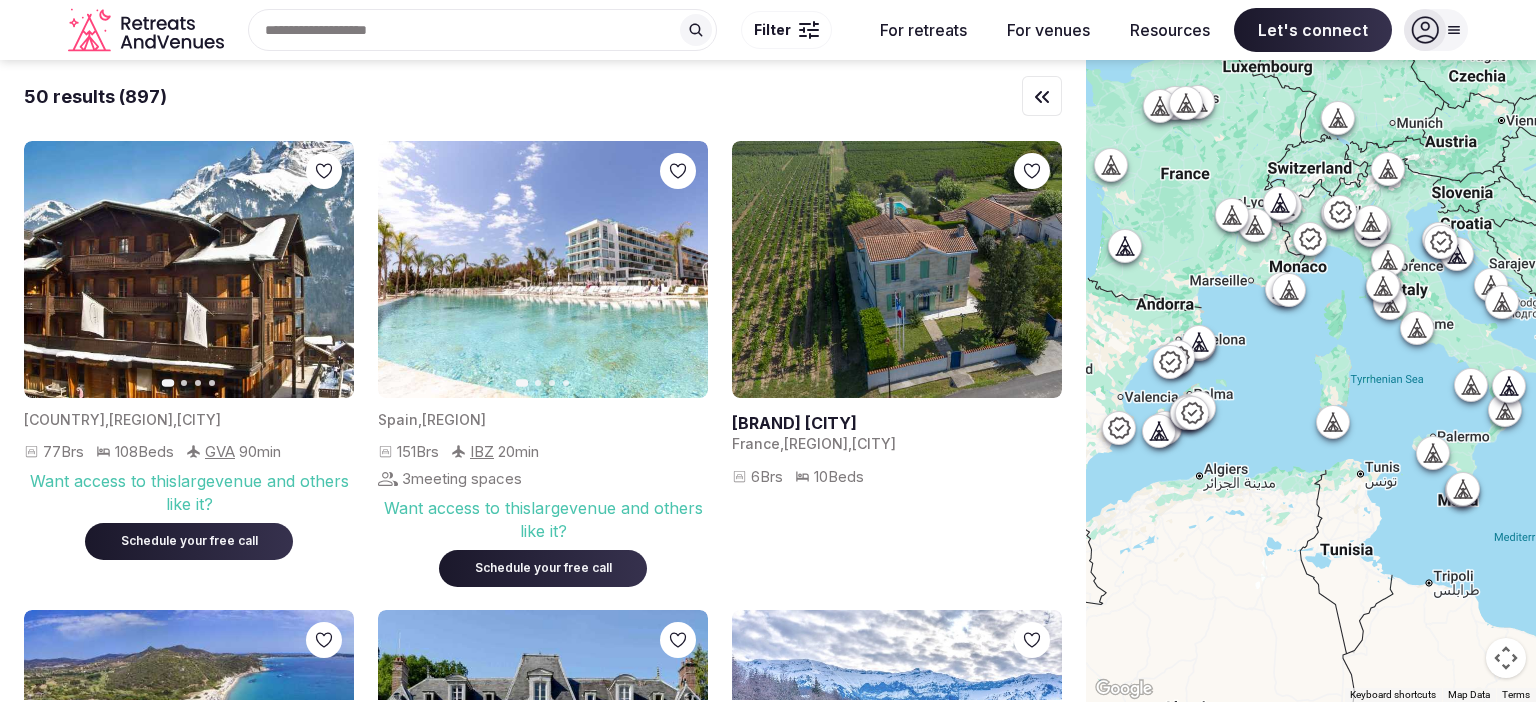 click 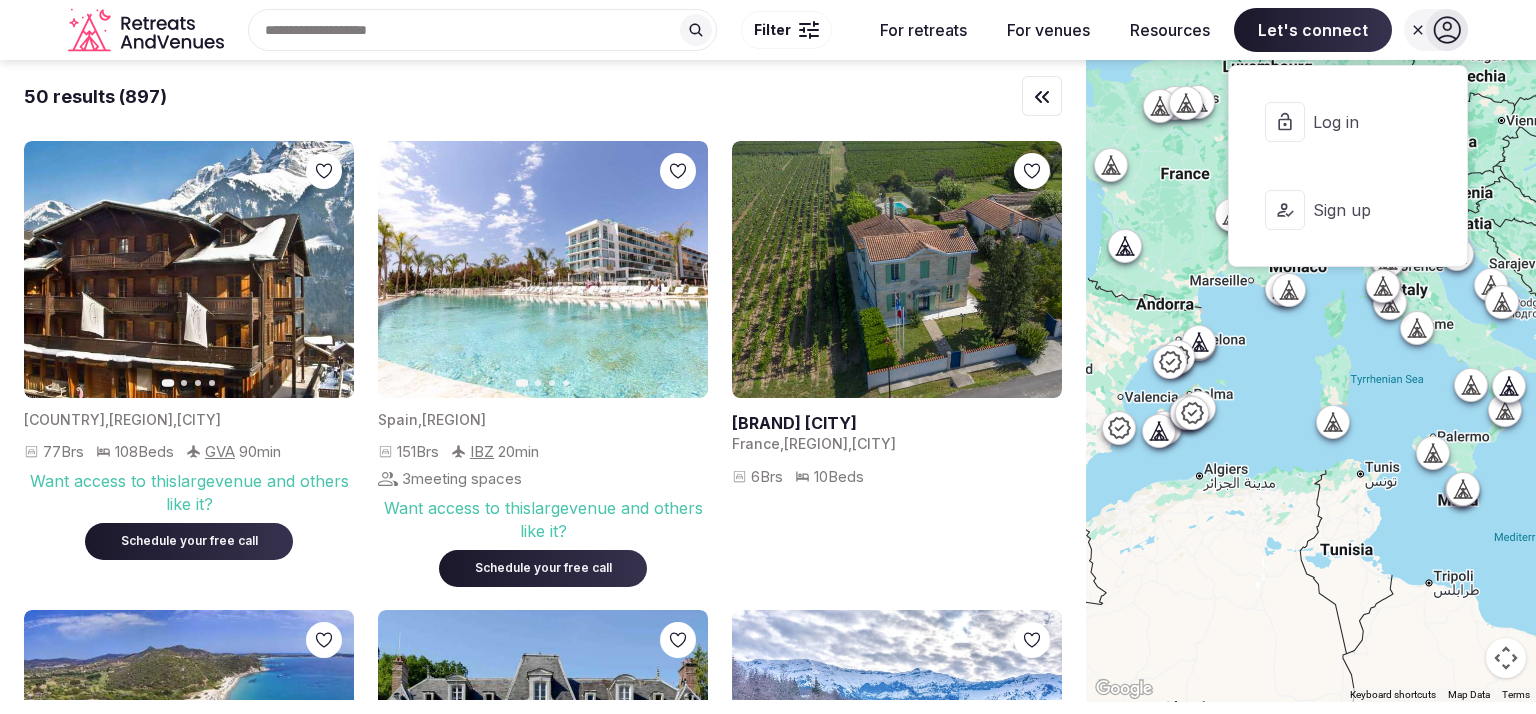 click on "Log in" at bounding box center (1348, 122) 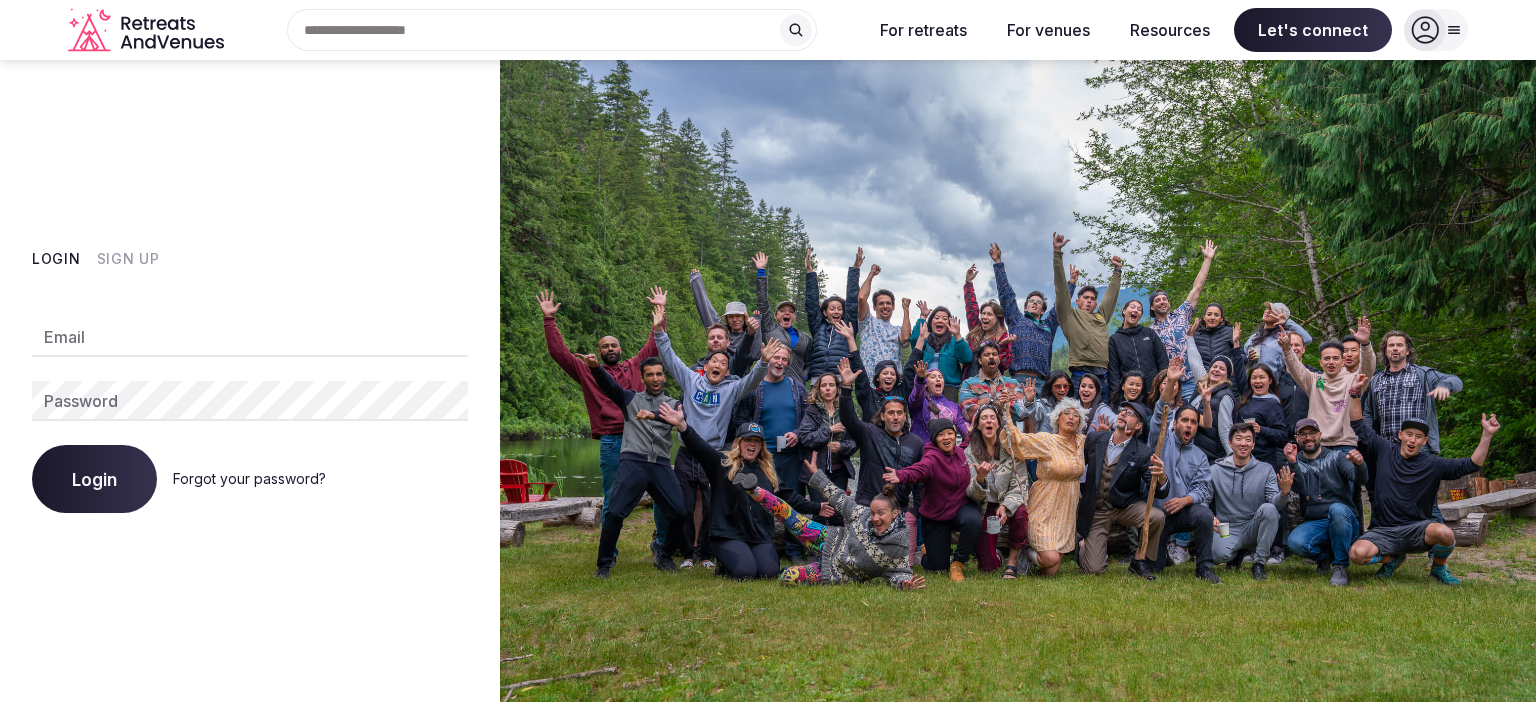type on "**********" 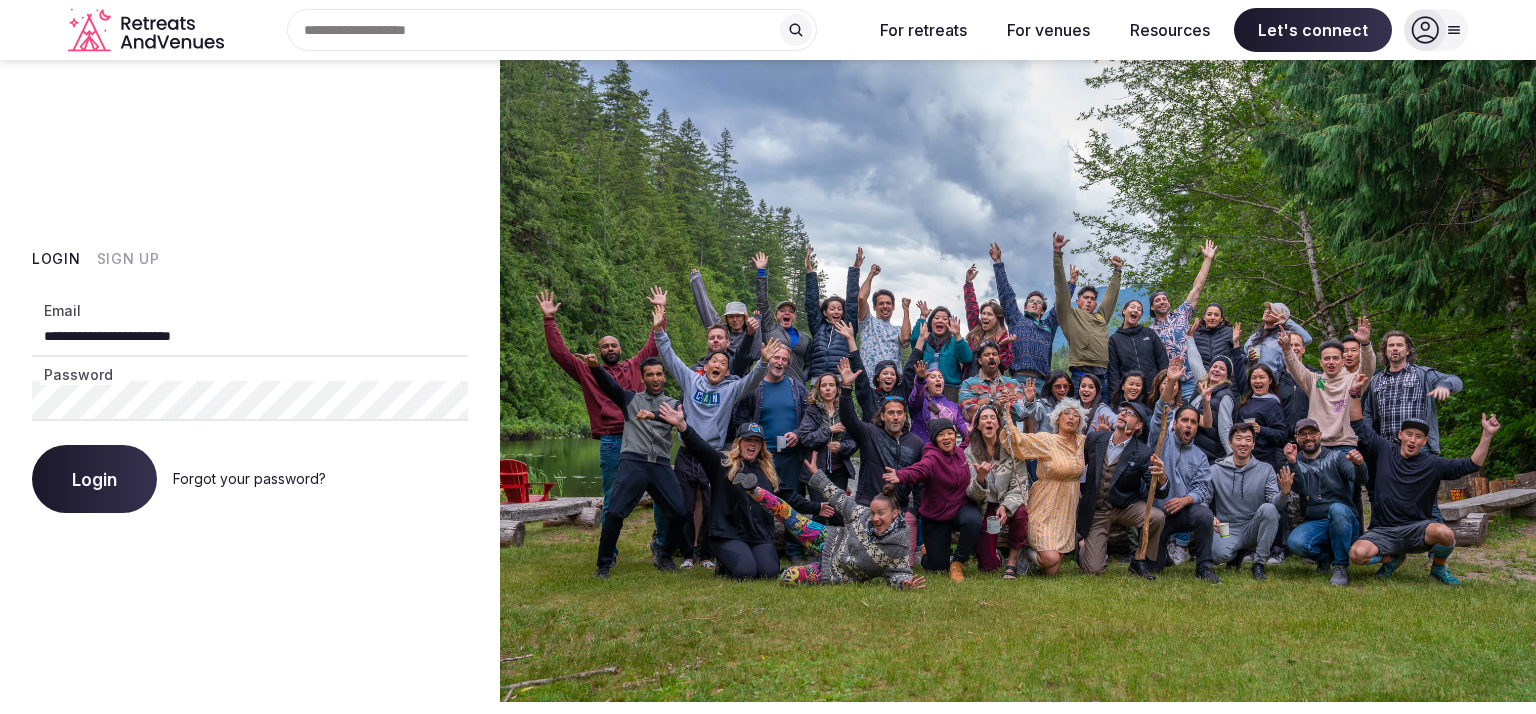 click on "Login" at bounding box center [94, 479] 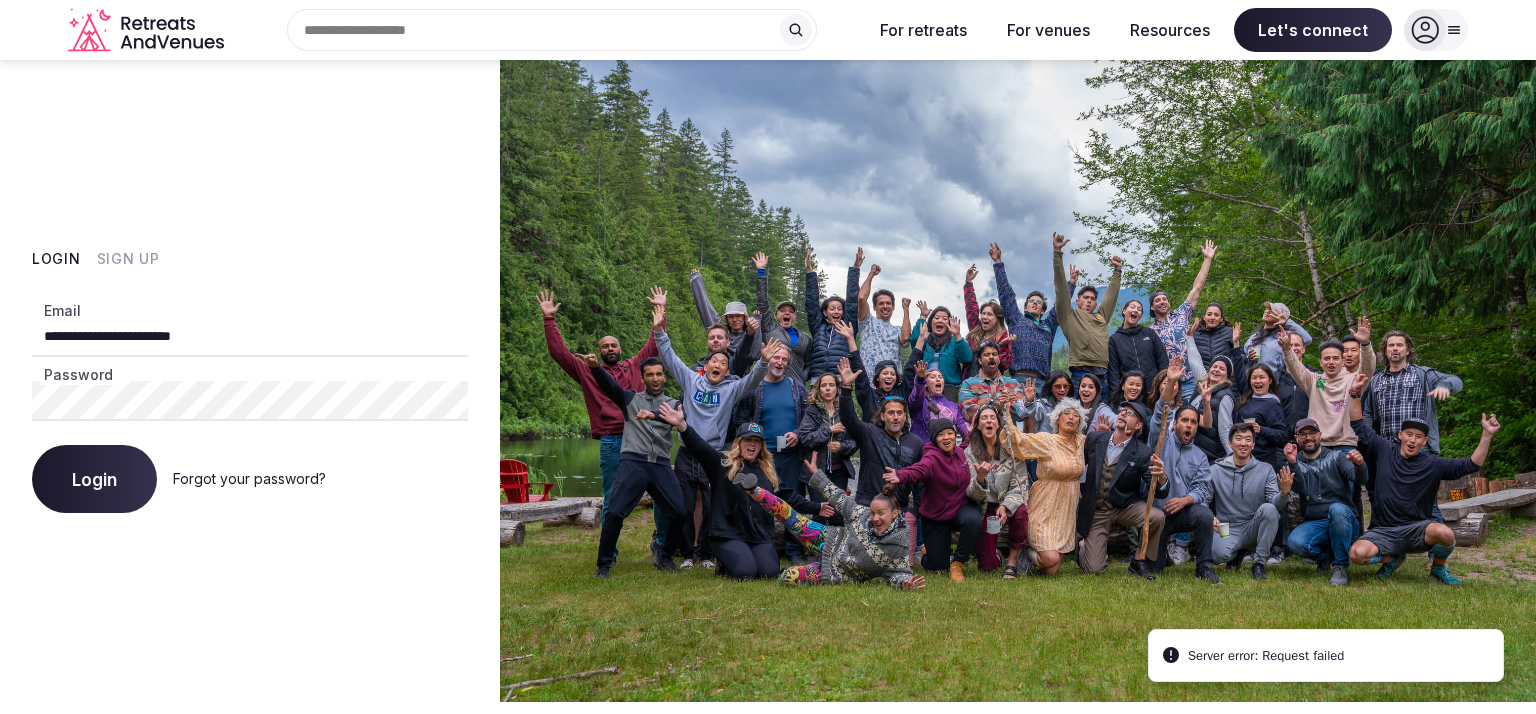 click on "Login" at bounding box center [94, 479] 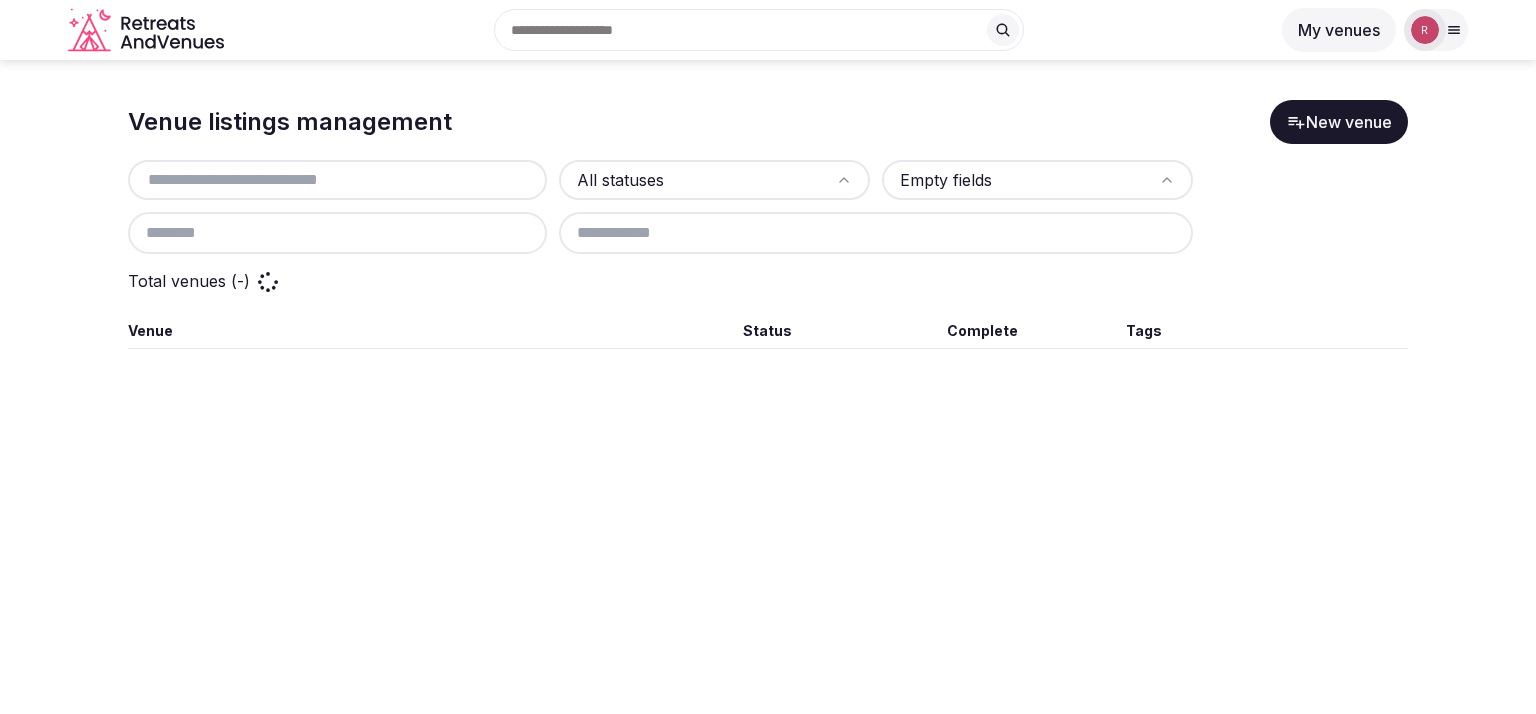 click at bounding box center [337, 180] 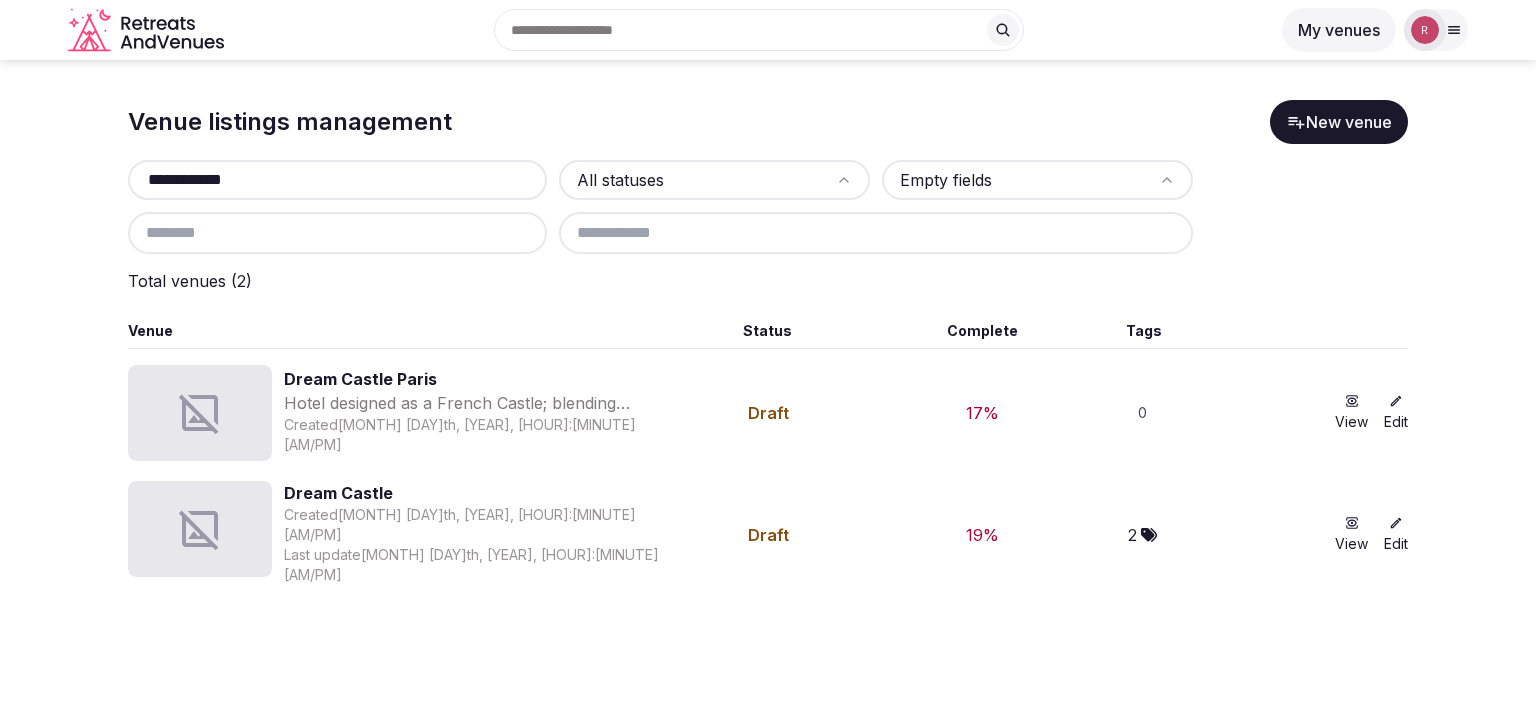 type on "**********" 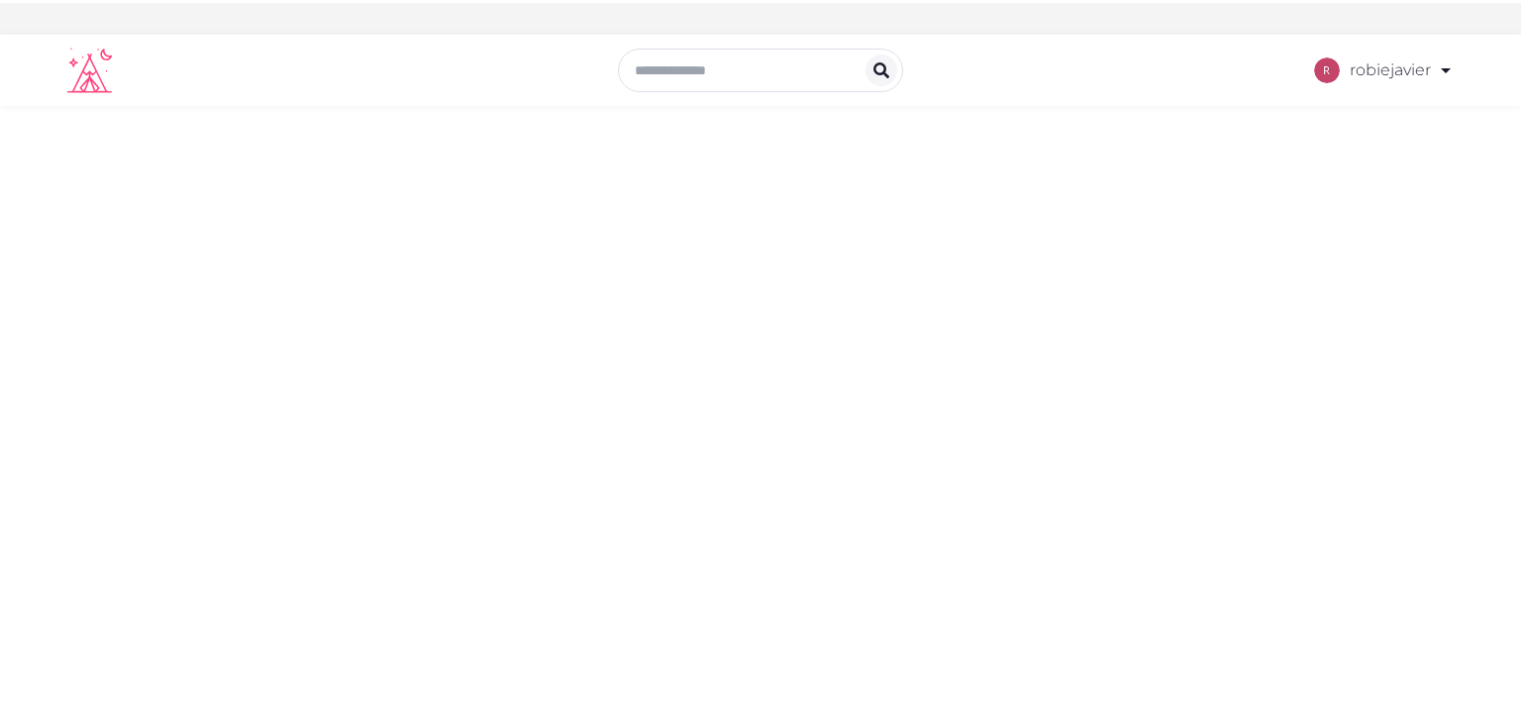 scroll, scrollTop: 0, scrollLeft: 0, axis: both 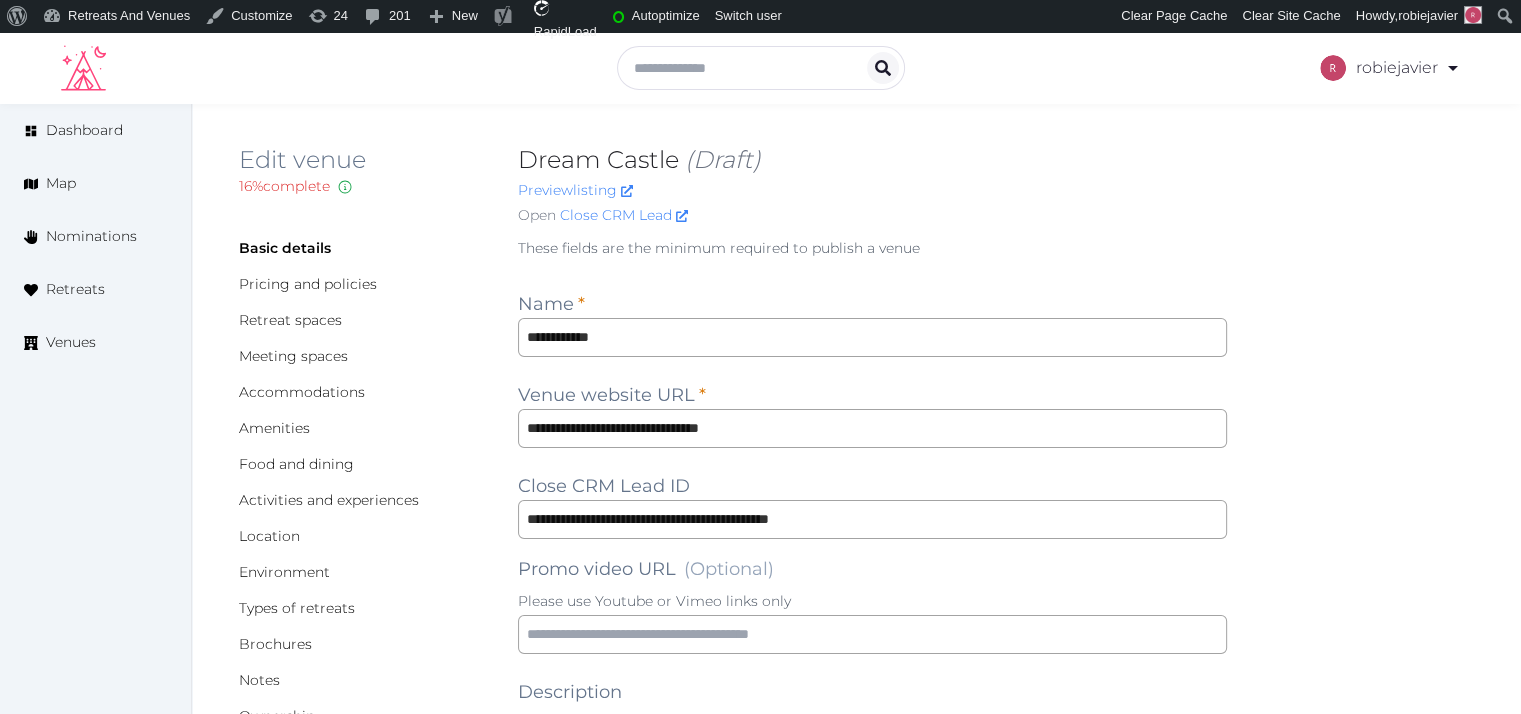 type on "***" 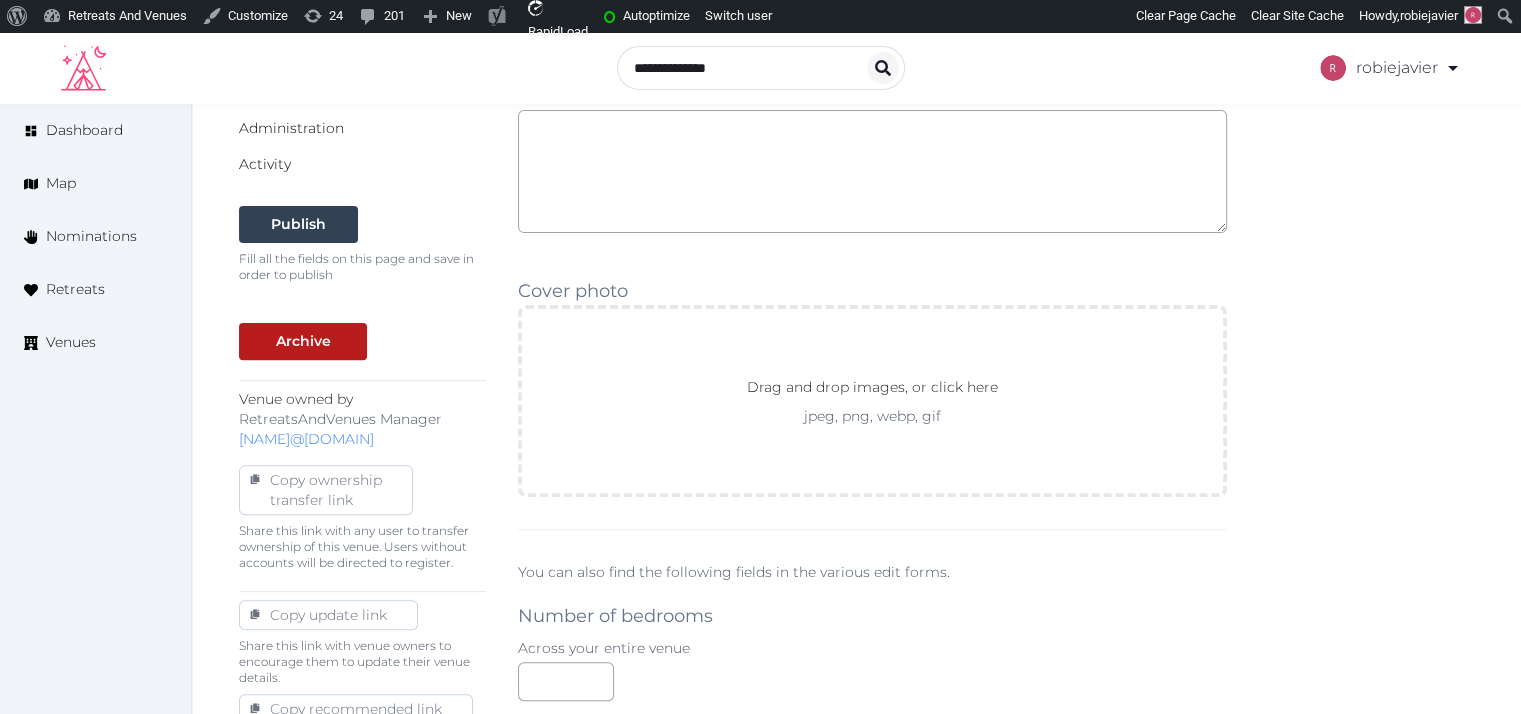 scroll, scrollTop: 1248, scrollLeft: 0, axis: vertical 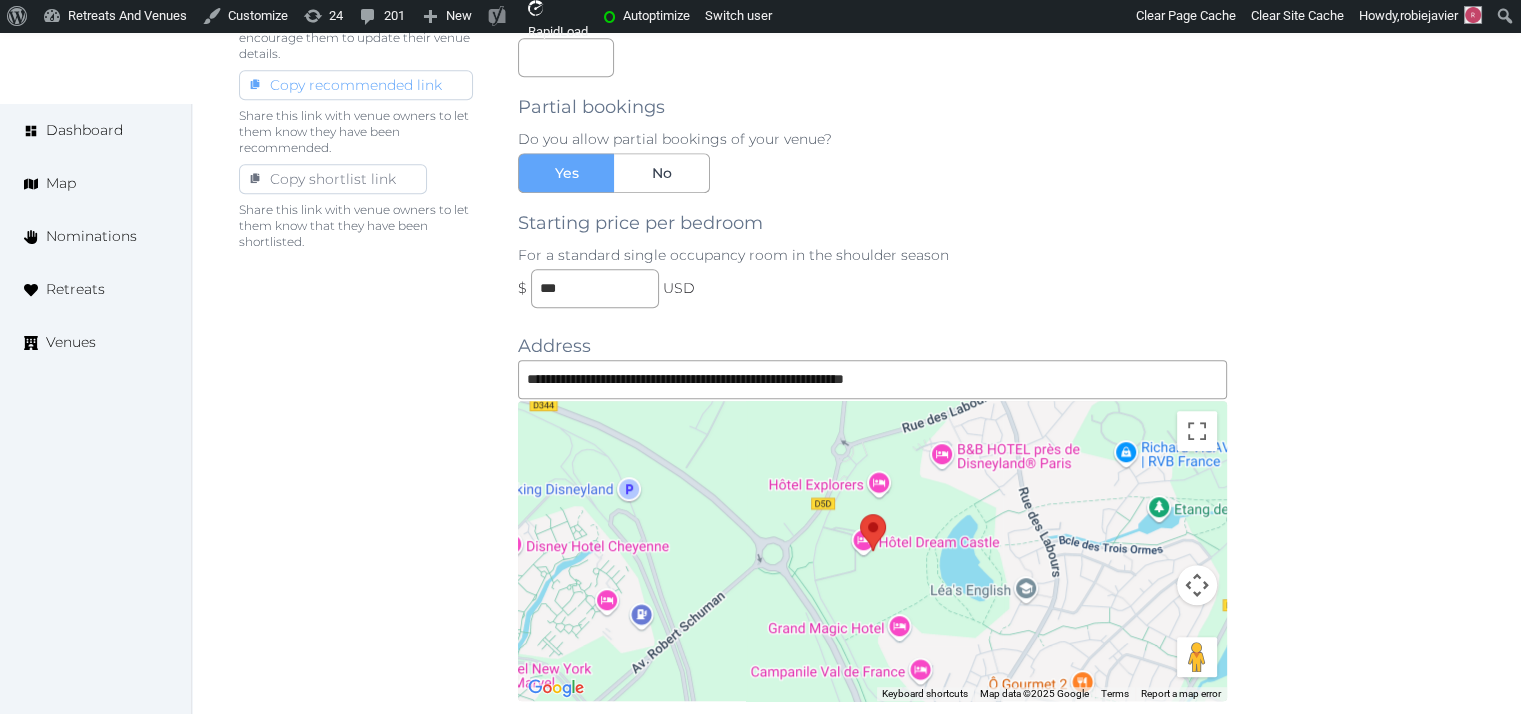 click on "Copy recommended link" at bounding box center (356, 85) 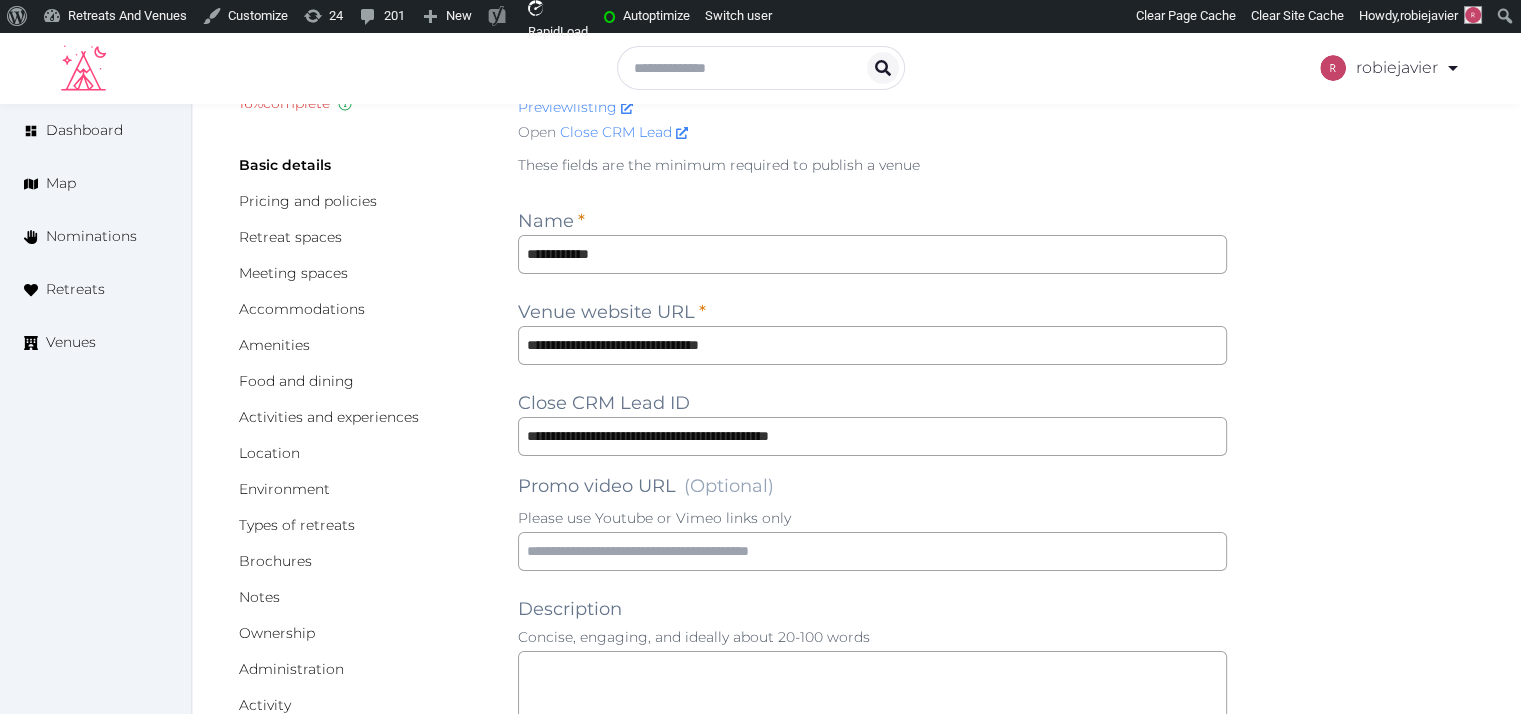 scroll, scrollTop: 0, scrollLeft: 0, axis: both 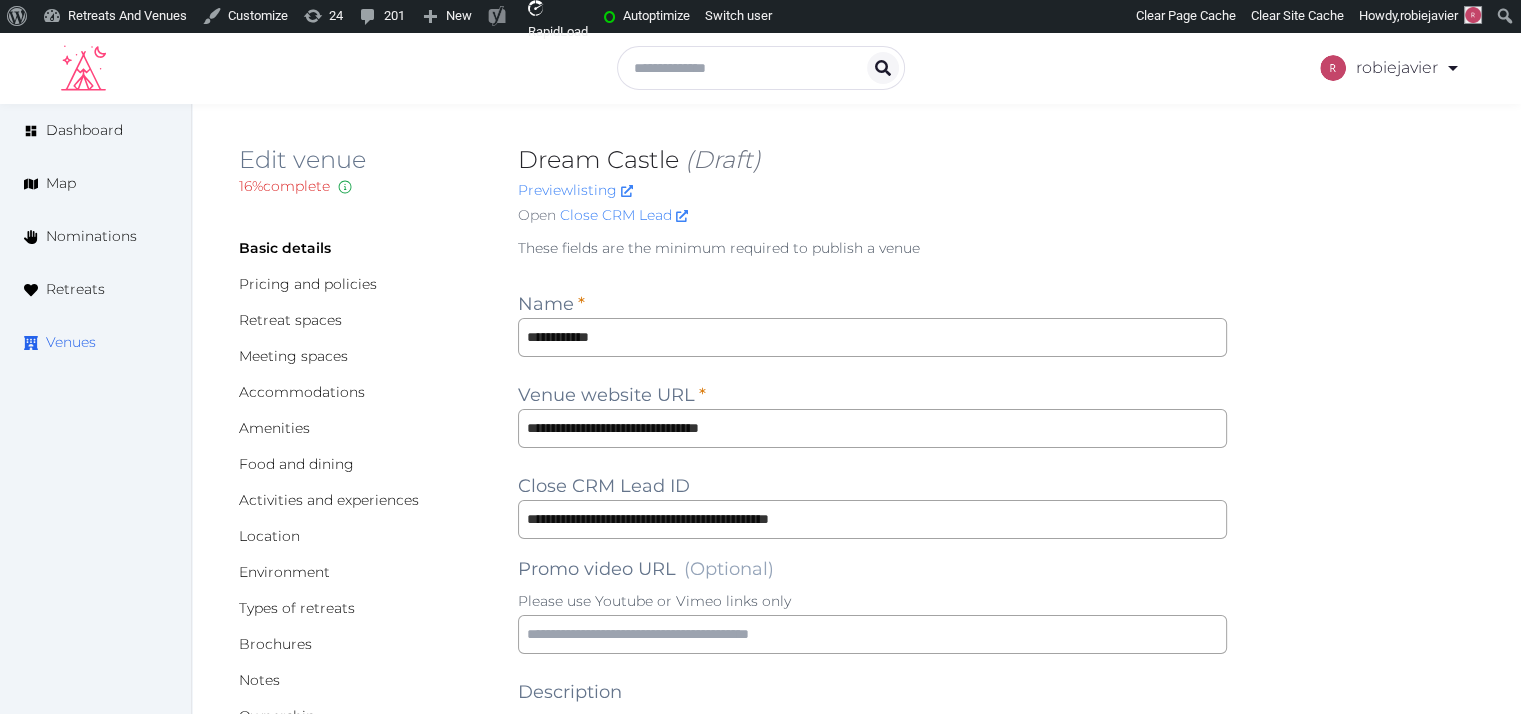 click 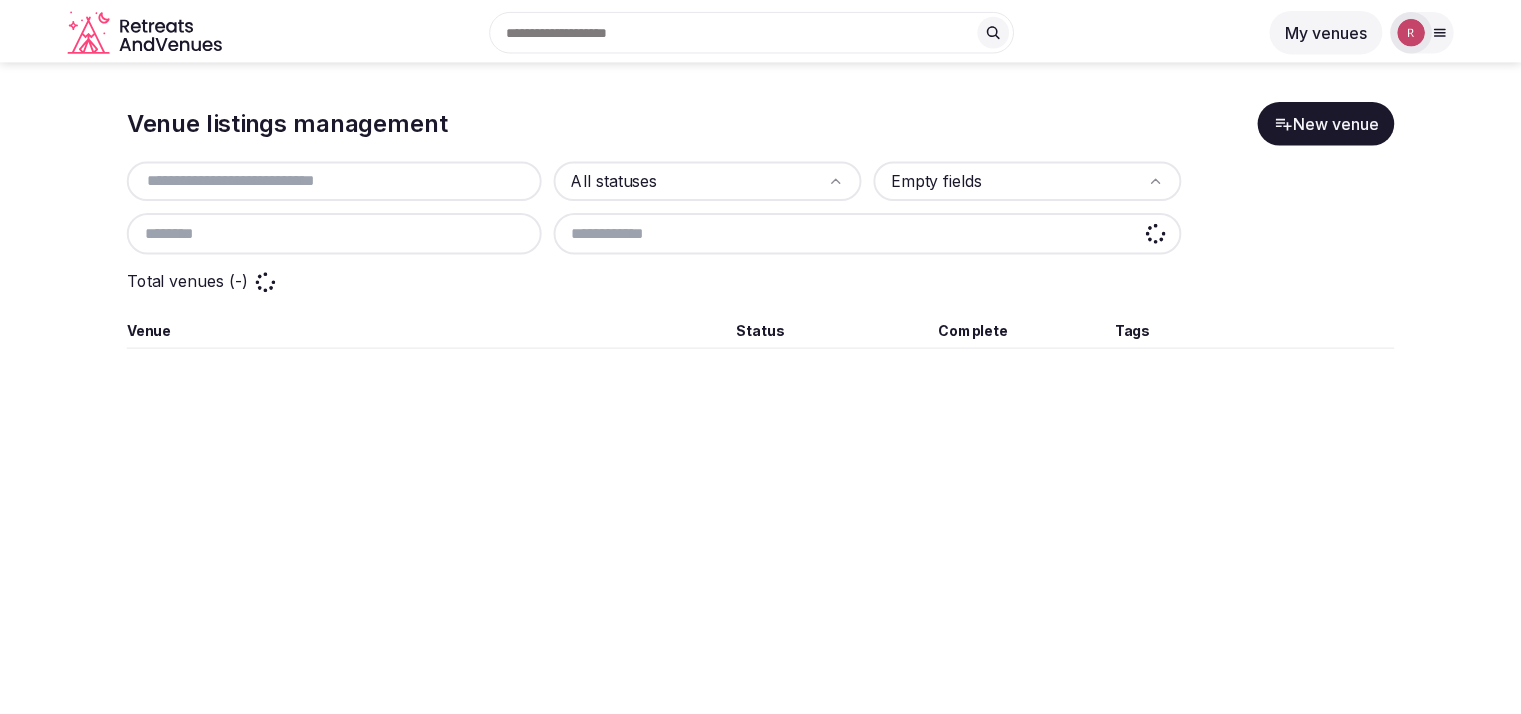 scroll, scrollTop: 0, scrollLeft: 0, axis: both 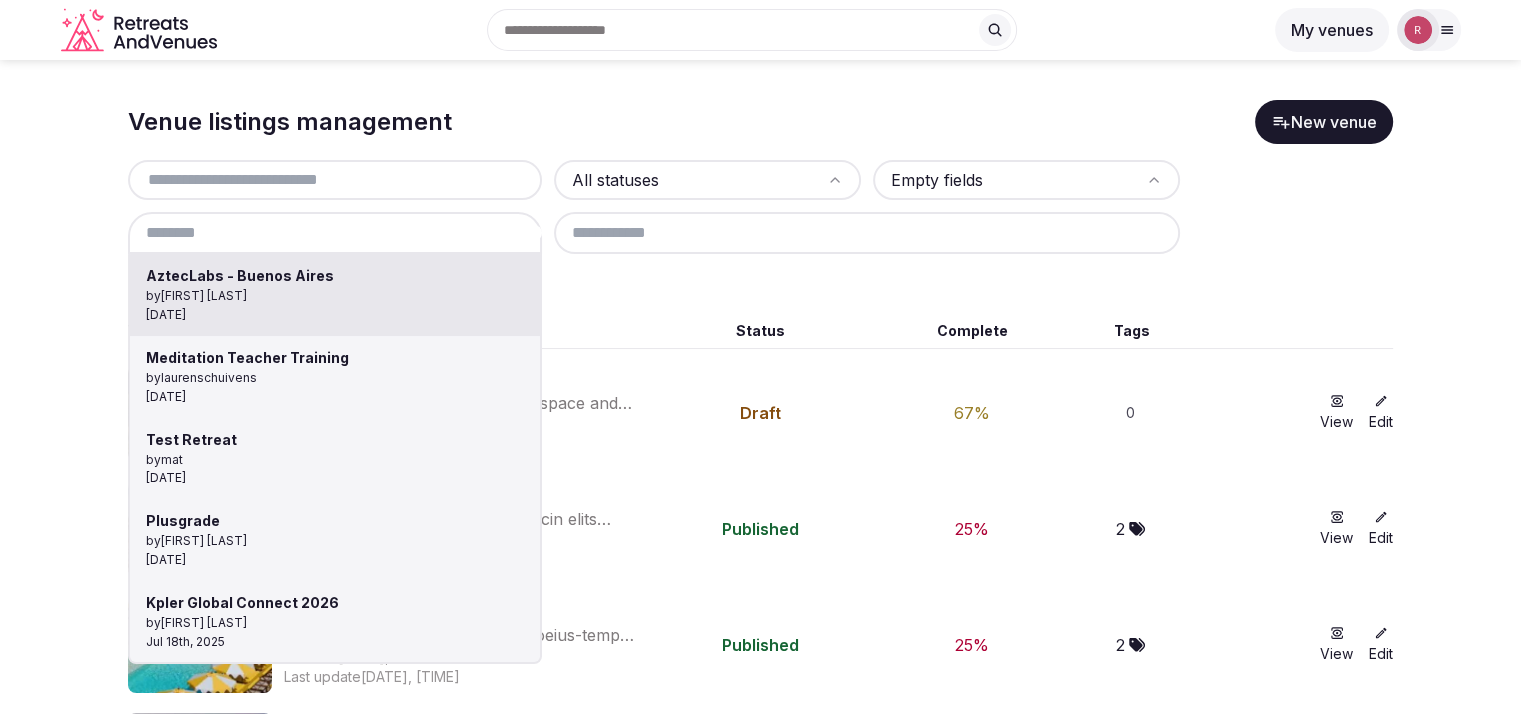 click at bounding box center (335, 233) 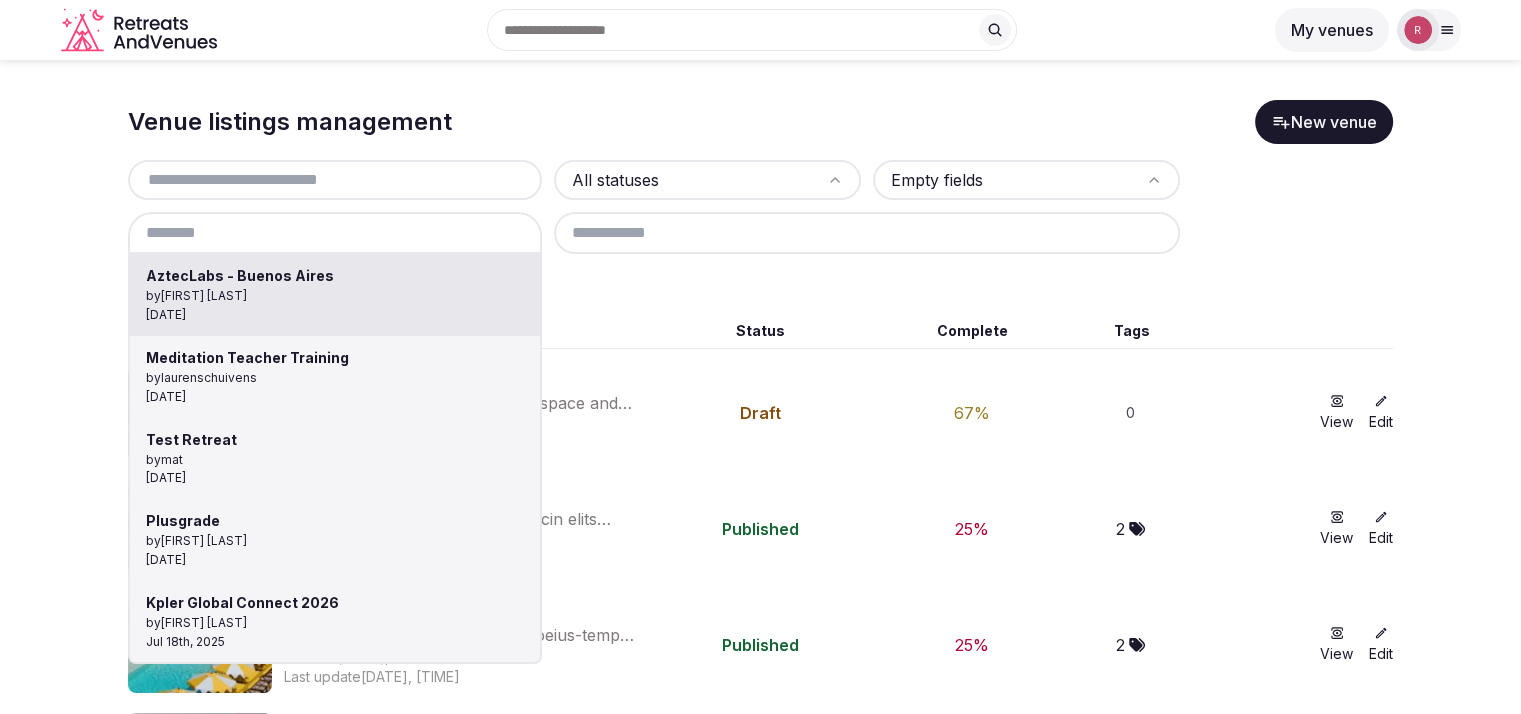 paste on "**********" 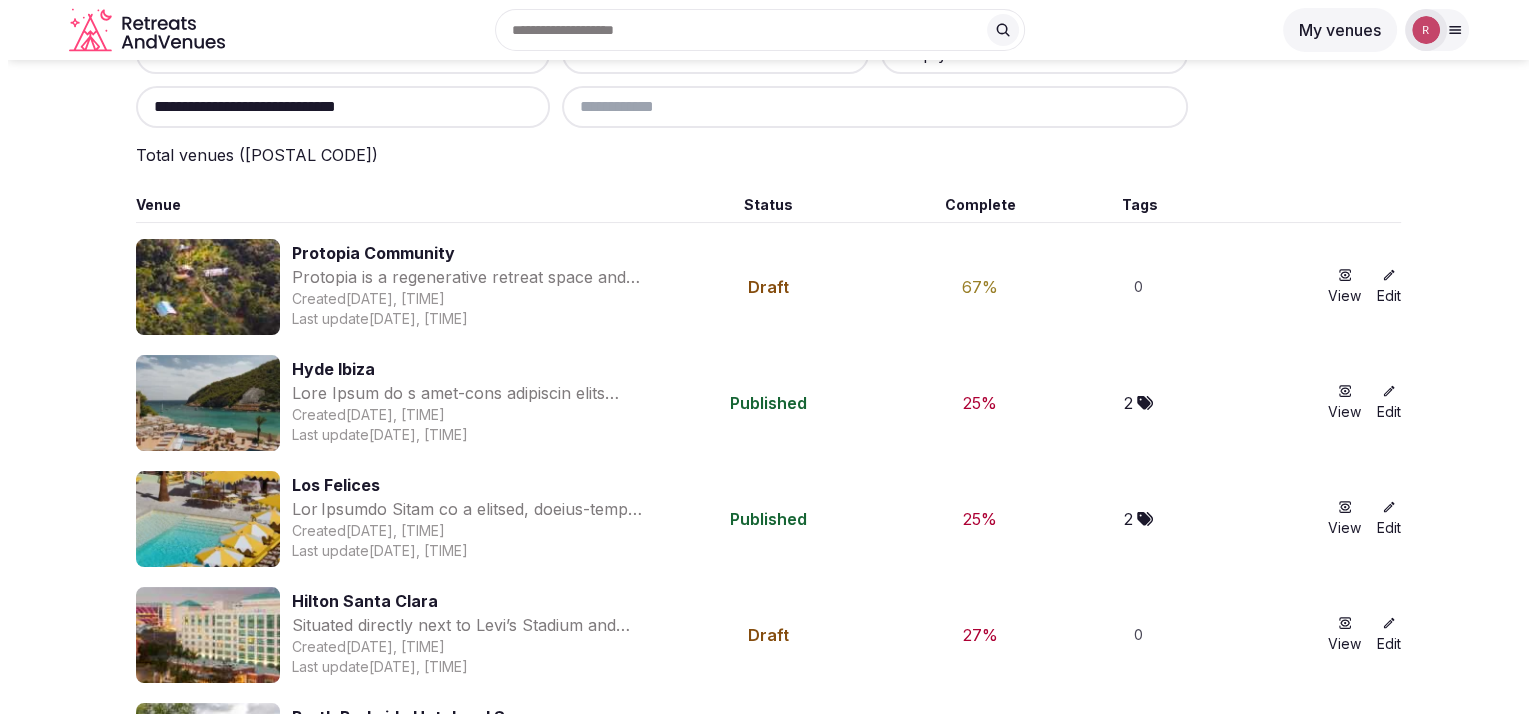 scroll, scrollTop: 0, scrollLeft: 0, axis: both 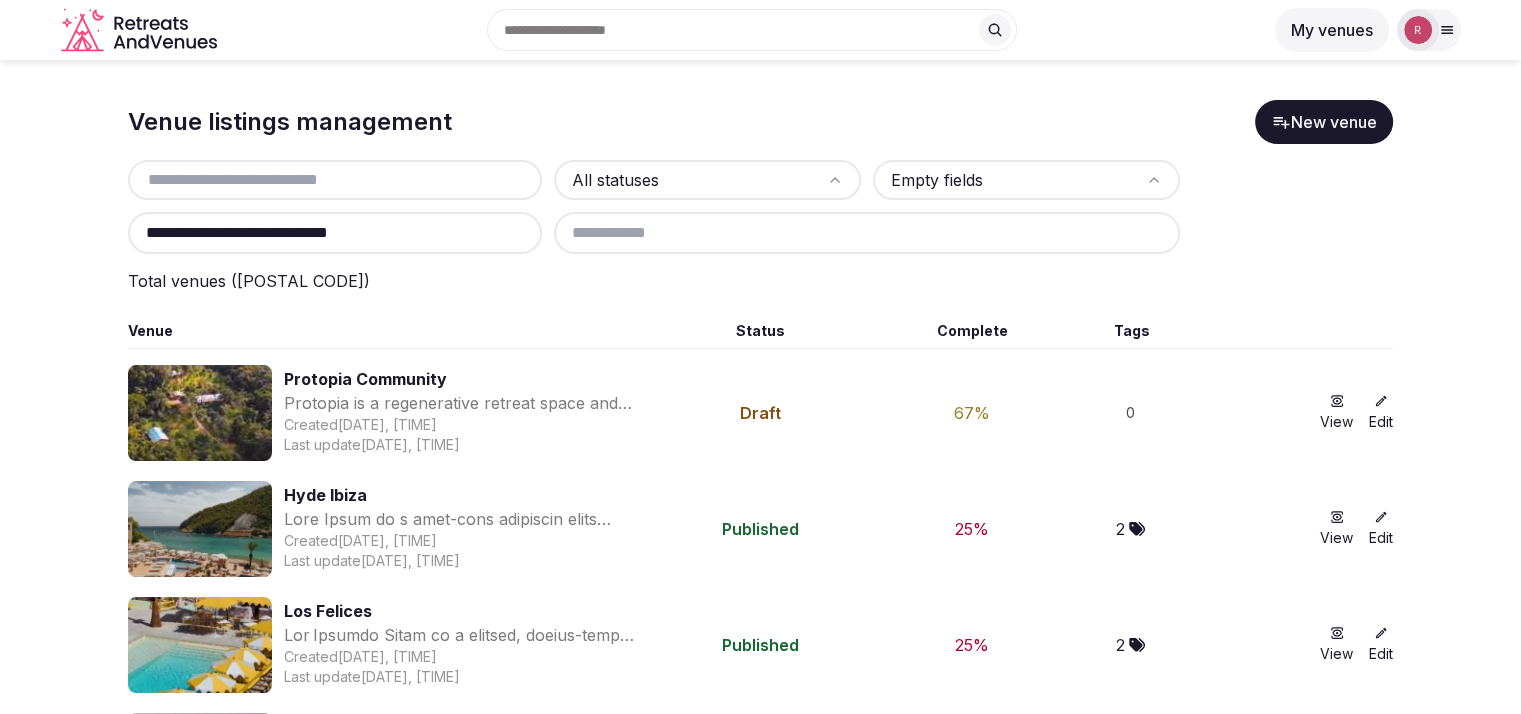 drag, startPoint x: 440, startPoint y: 243, endPoint x: 129, endPoint y: 221, distance: 311.77716 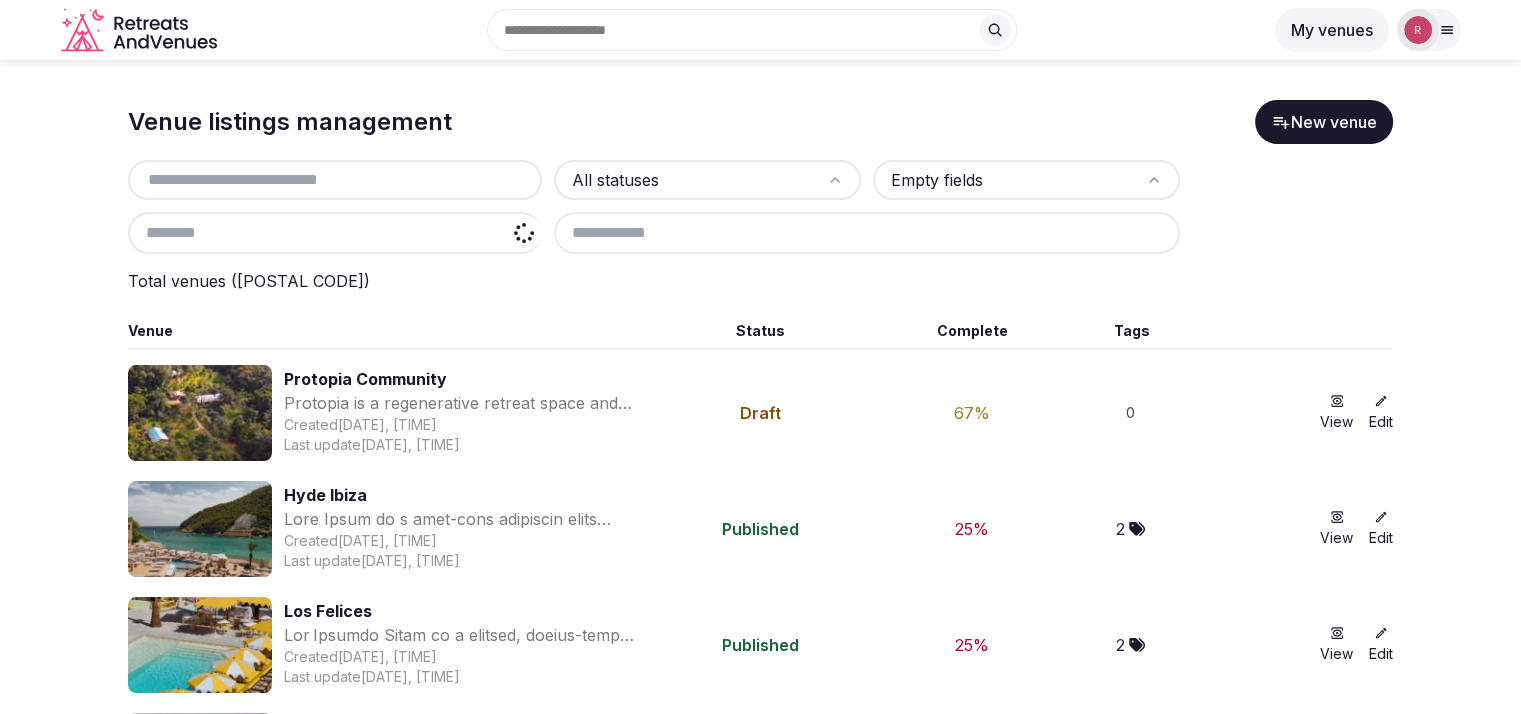 click at bounding box center (335, 180) 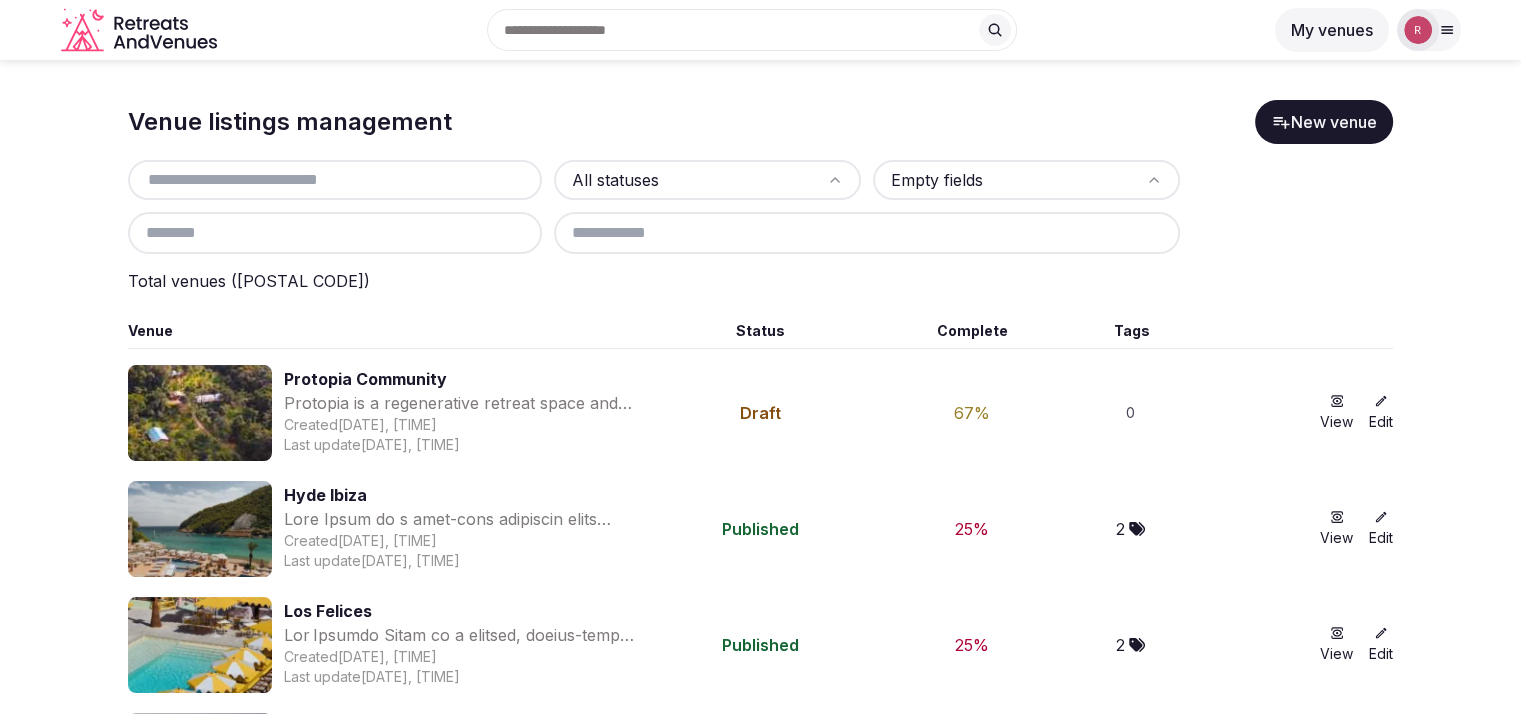 paste on "**********" 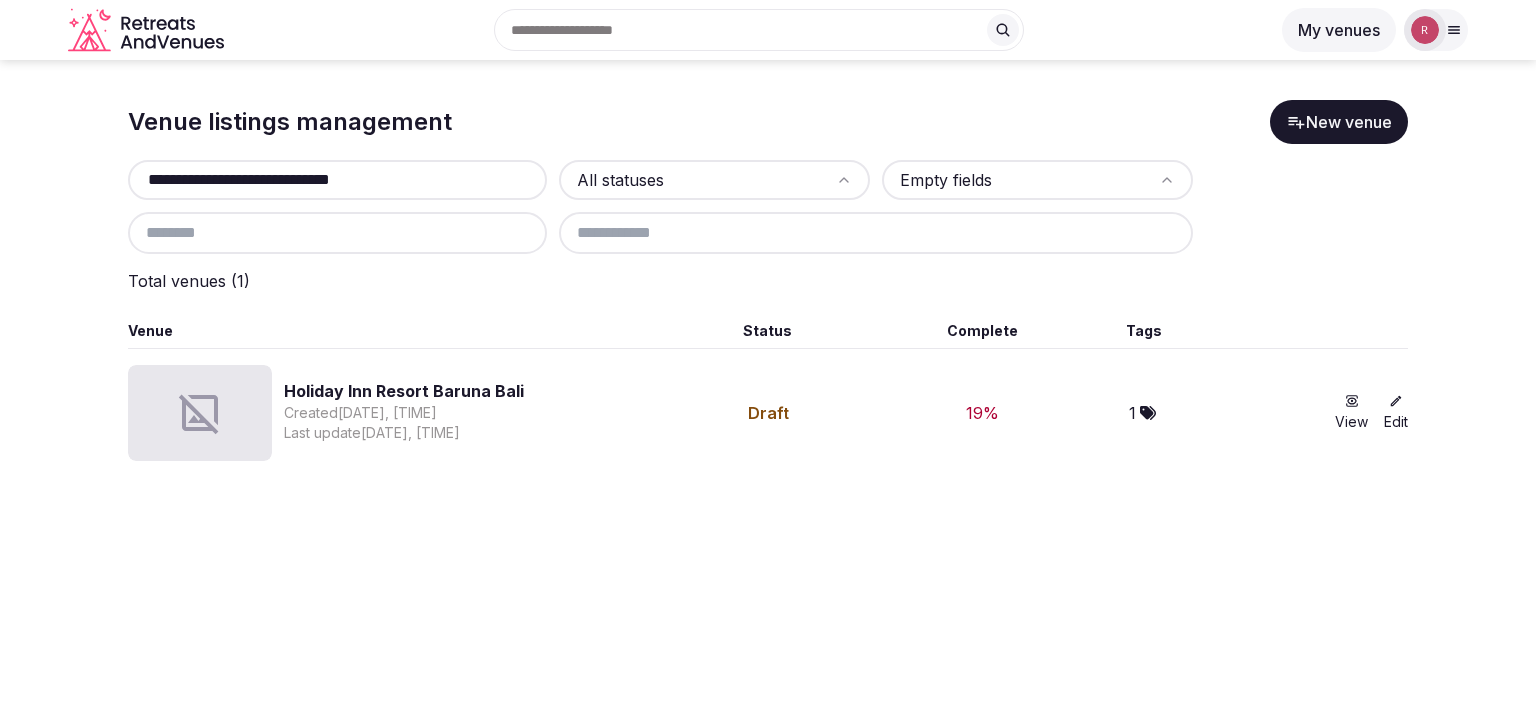 type on "**********" 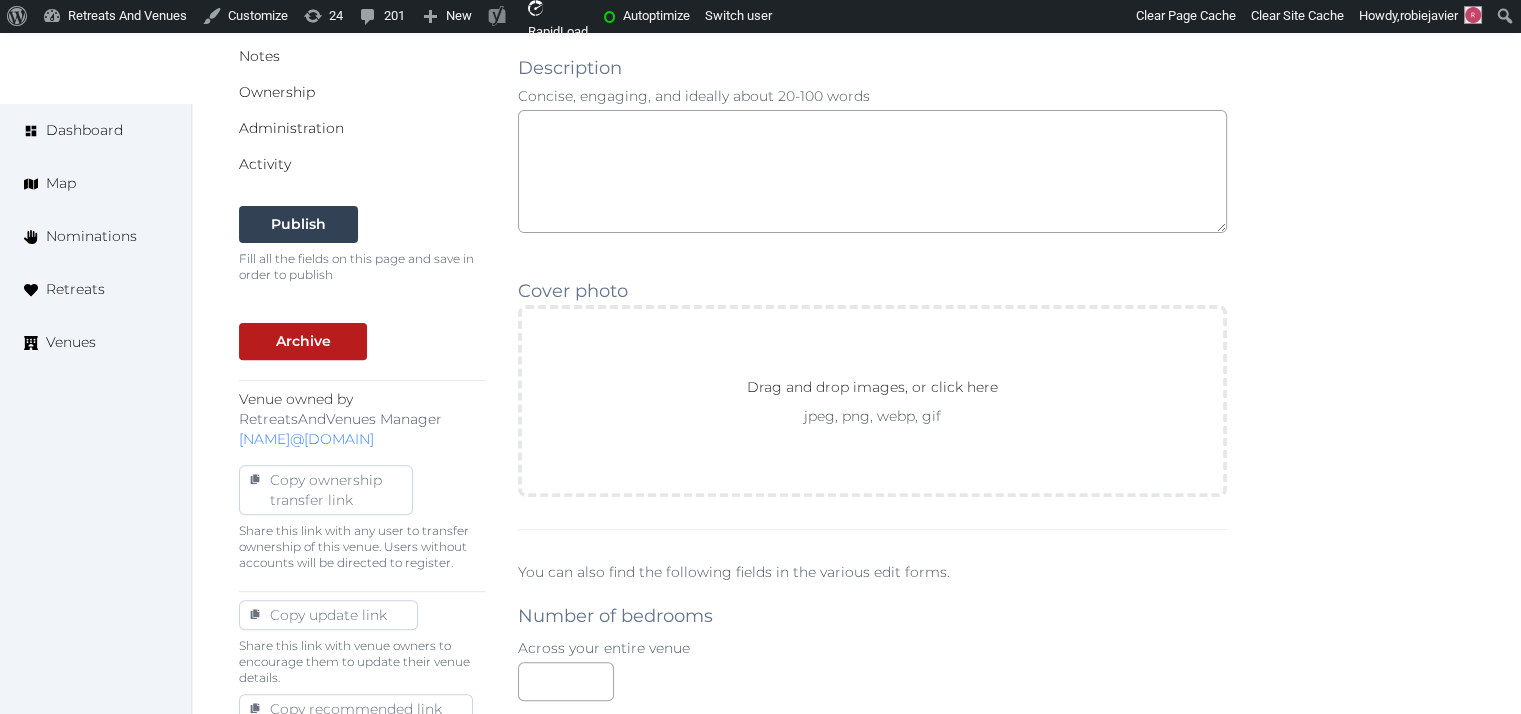 scroll, scrollTop: 1248, scrollLeft: 0, axis: vertical 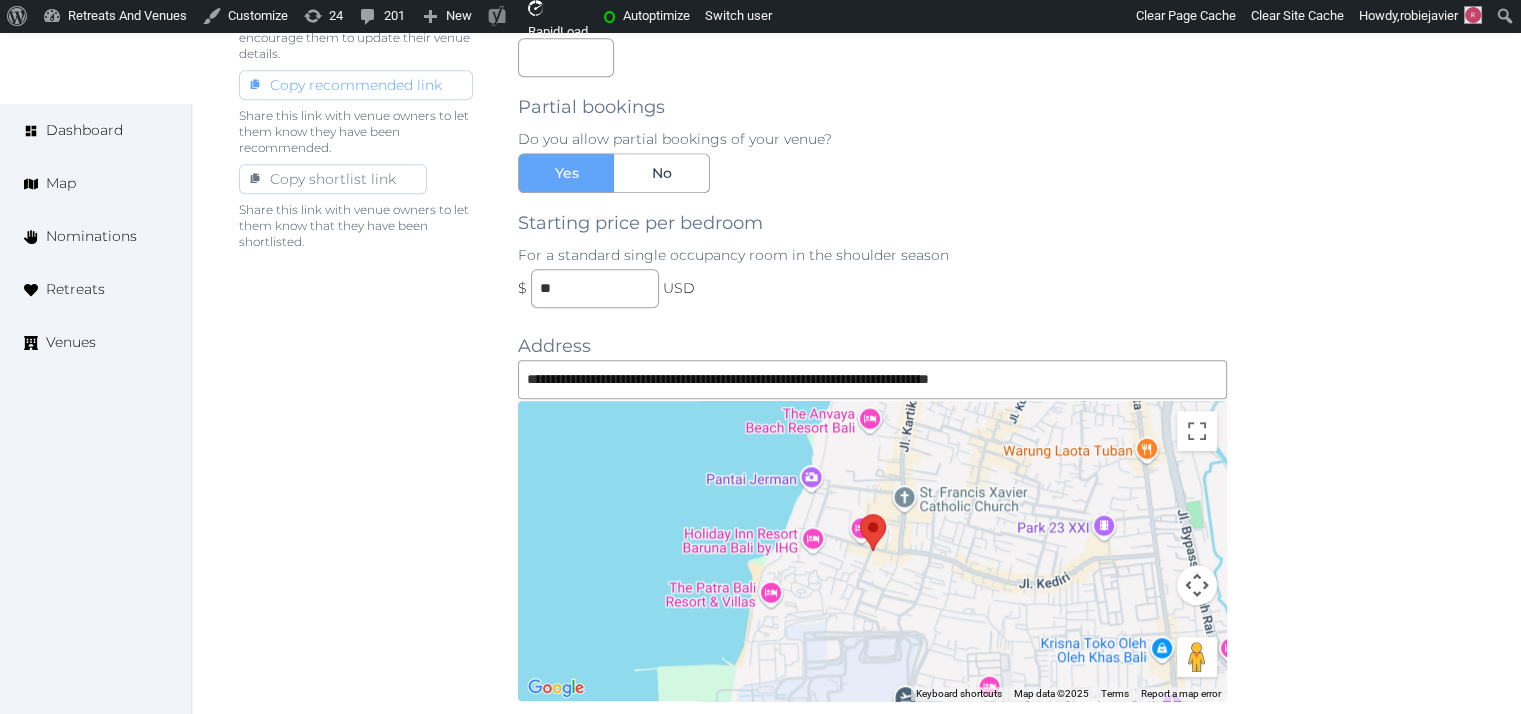 click on "Copy recommended link" at bounding box center (356, 85) 